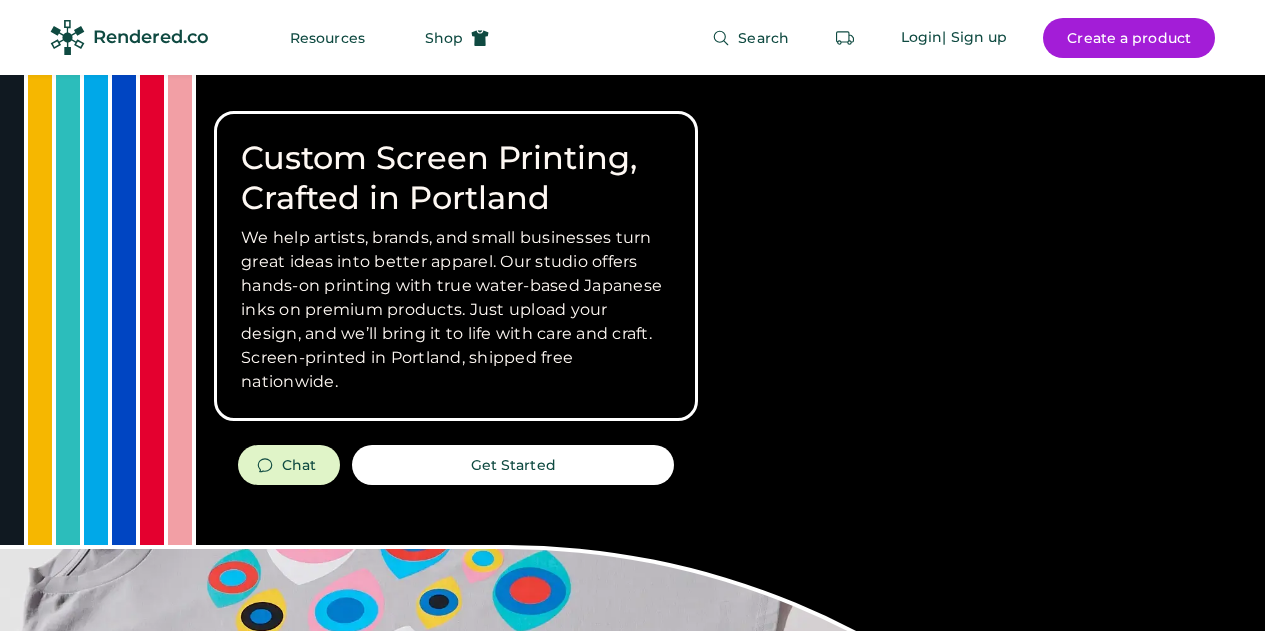scroll, scrollTop: 0, scrollLeft: 0, axis: both 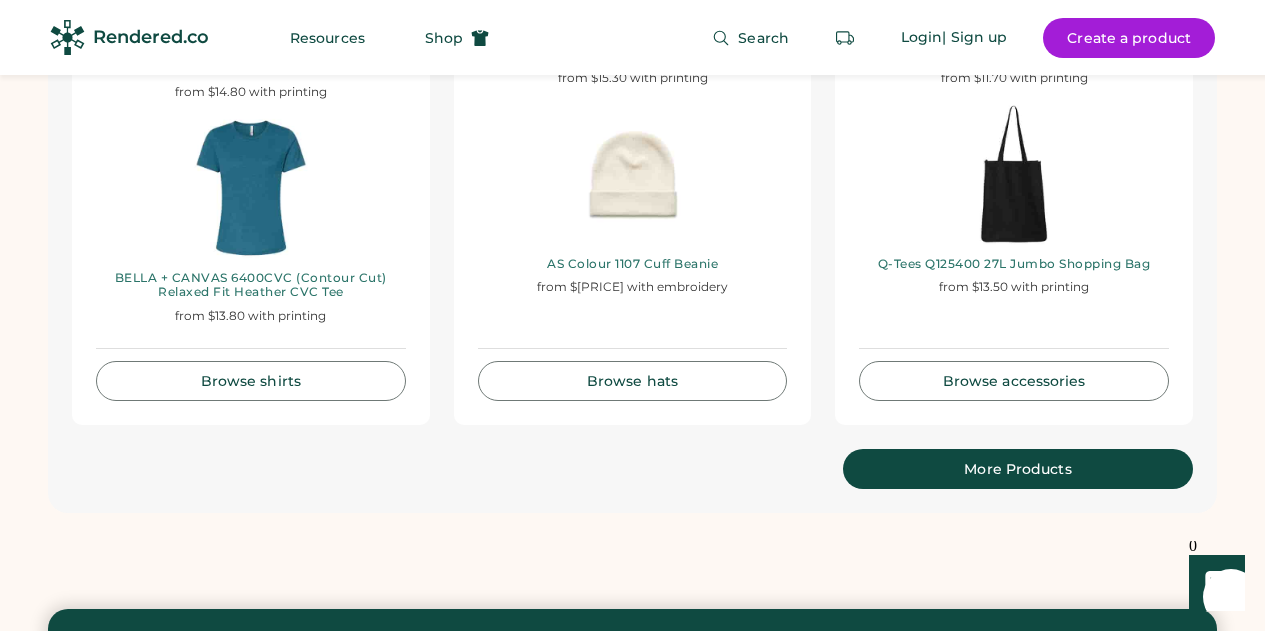 click on "Browse shirts" at bounding box center (251, 381) 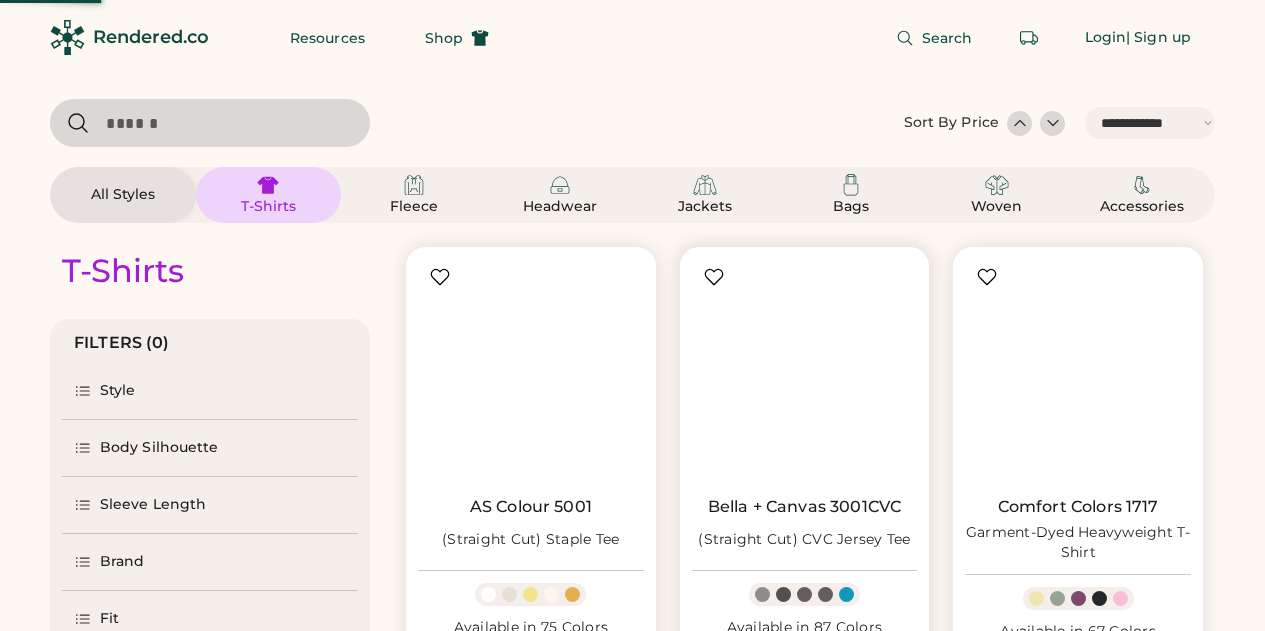 select on "*****" 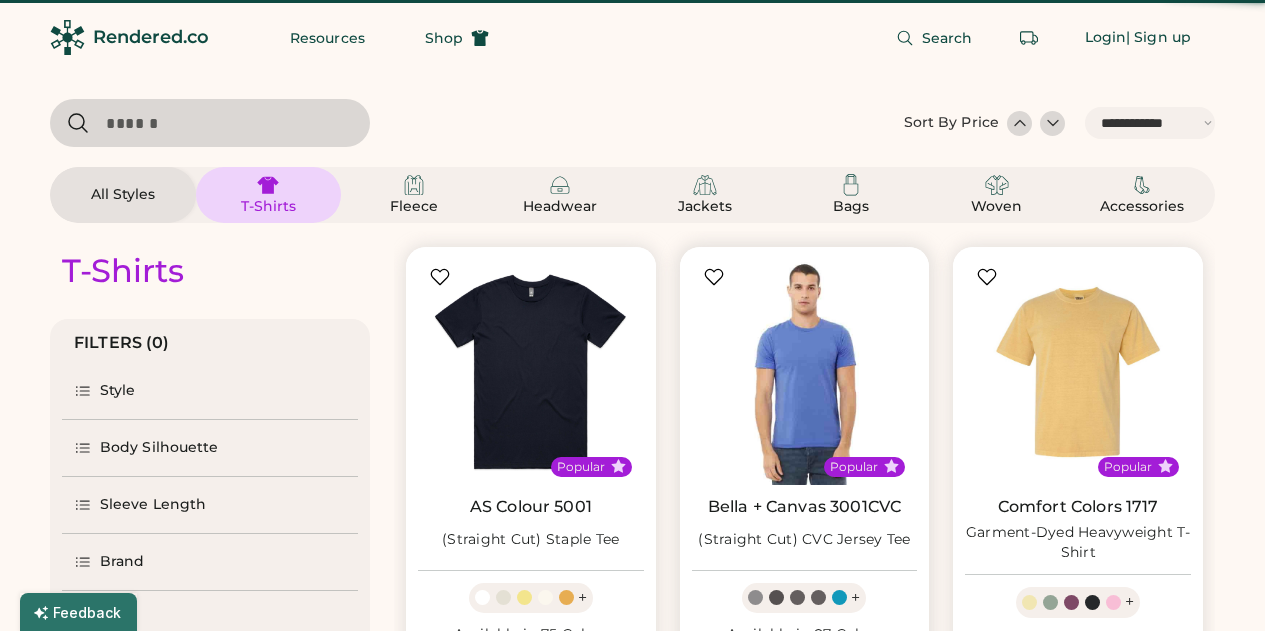 scroll, scrollTop: 0, scrollLeft: 0, axis: both 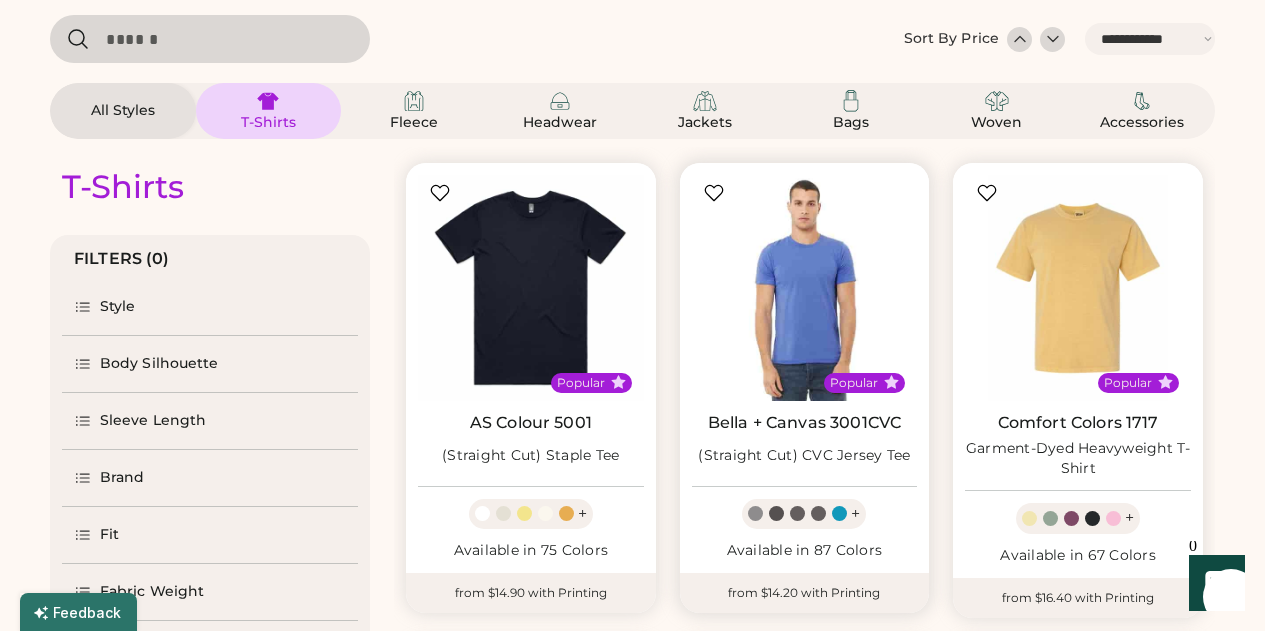 select on "*****" 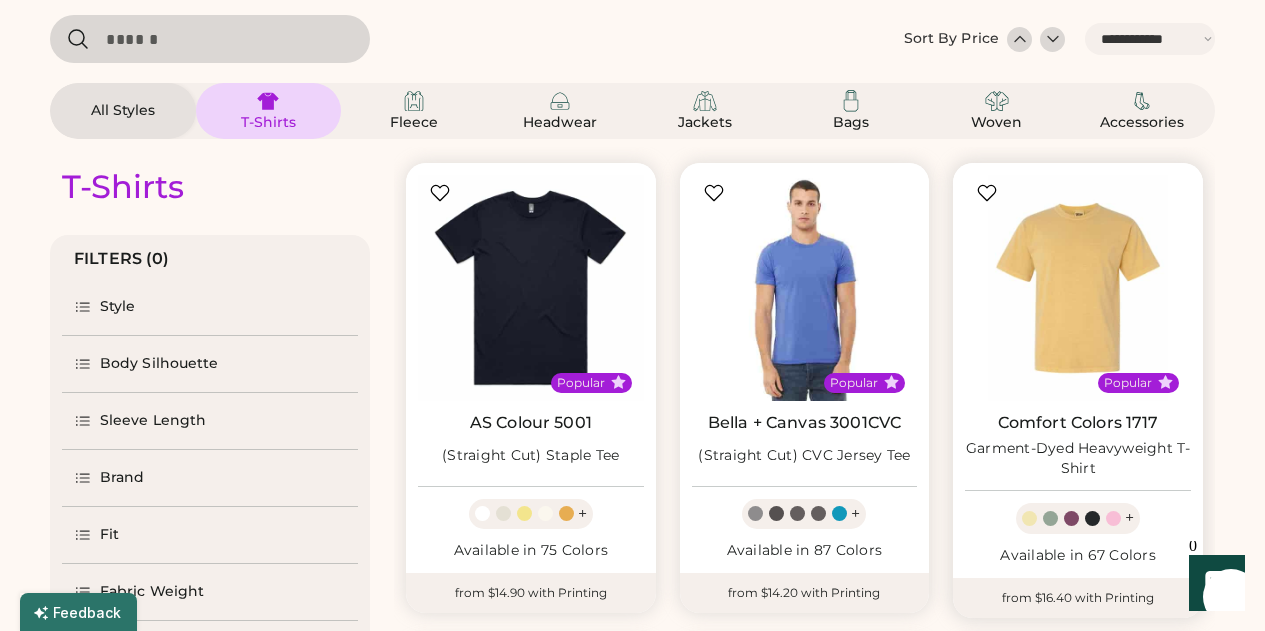 scroll, scrollTop: 86, scrollLeft: 0, axis: vertical 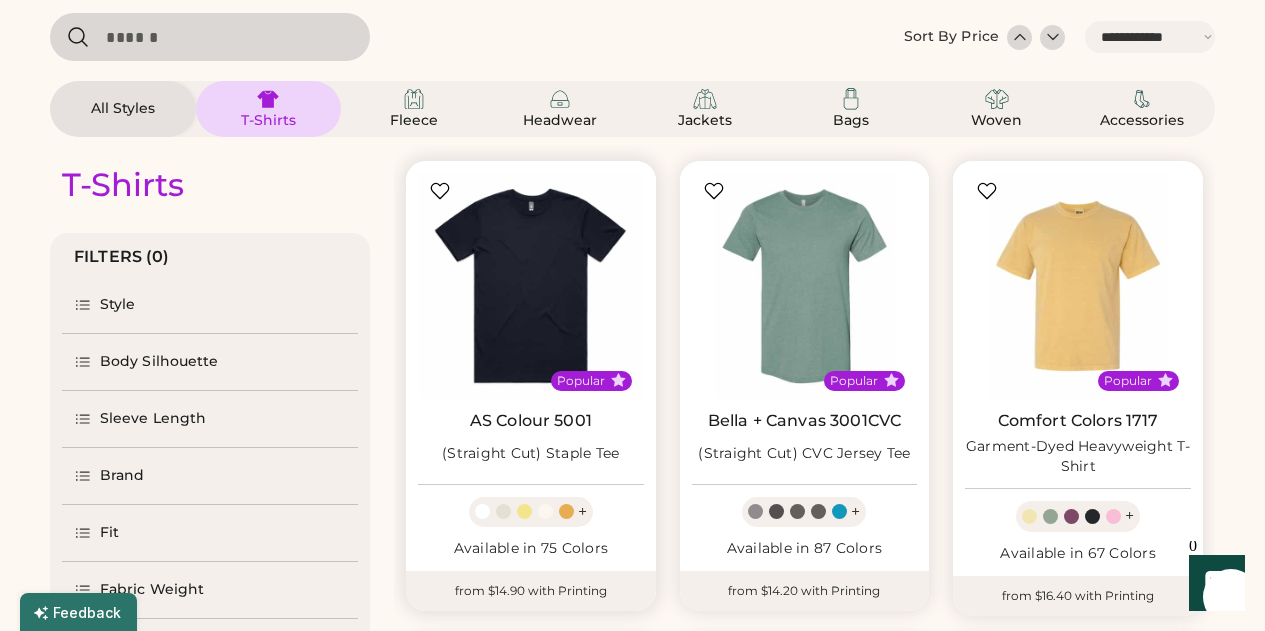 click at bounding box center (566, 511) 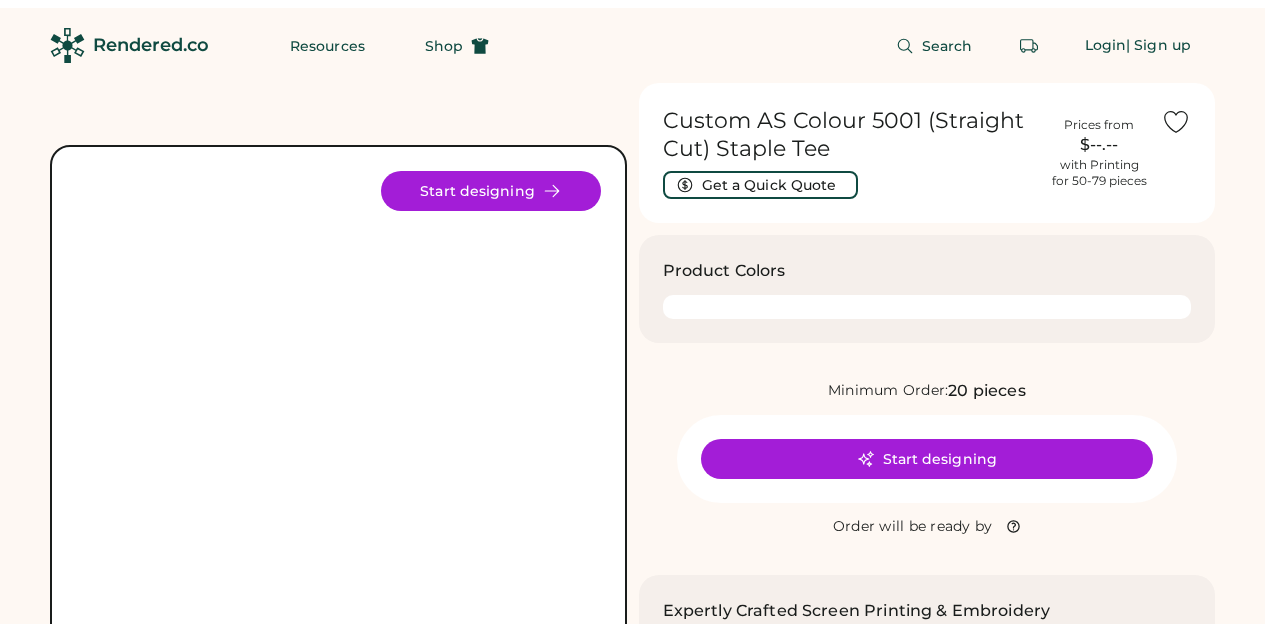 scroll, scrollTop: 0, scrollLeft: 0, axis: both 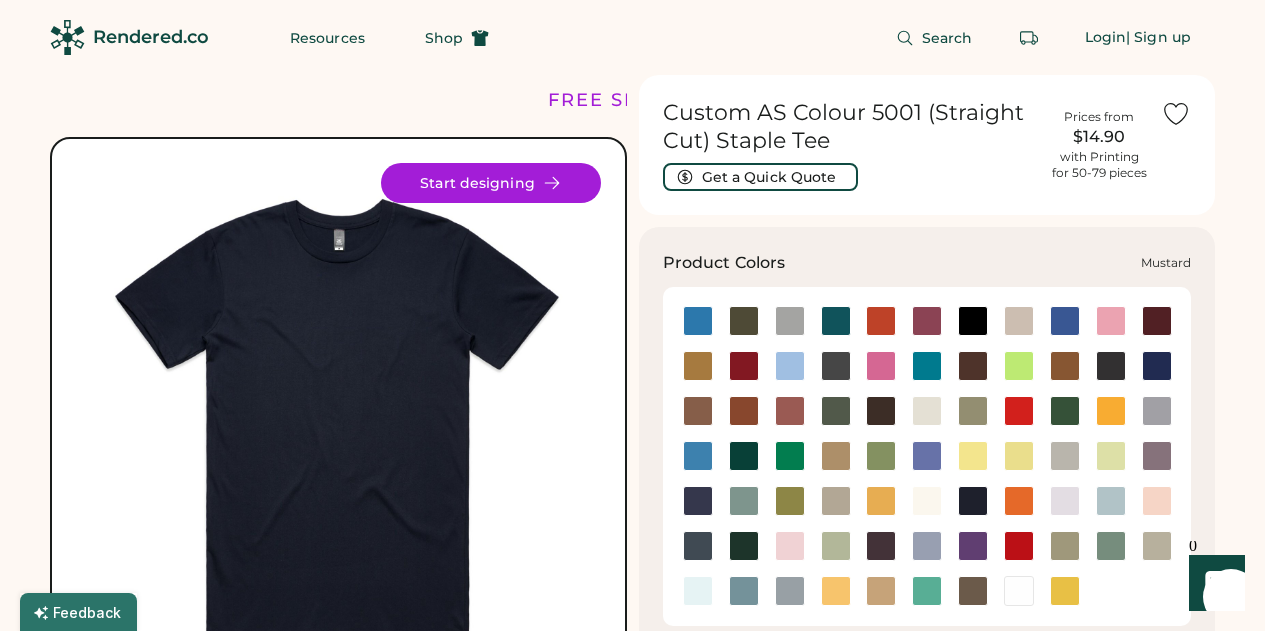 click at bounding box center [881, 501] 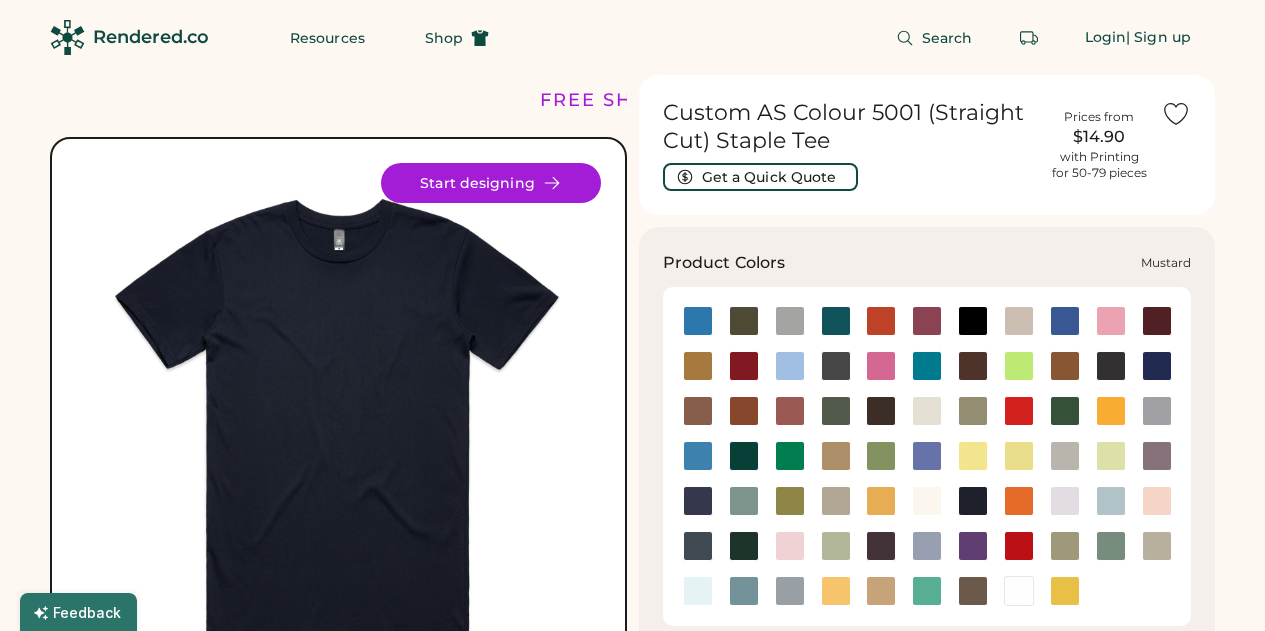 scroll, scrollTop: 0, scrollLeft: 0, axis: both 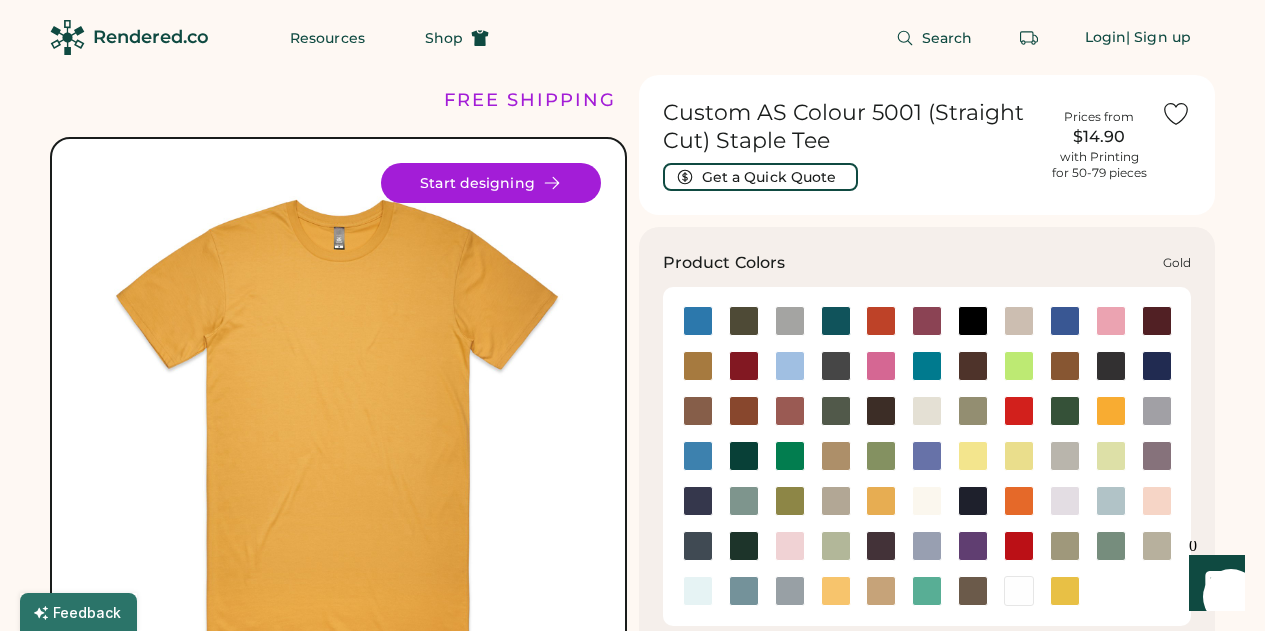 click at bounding box center (1111, 411) 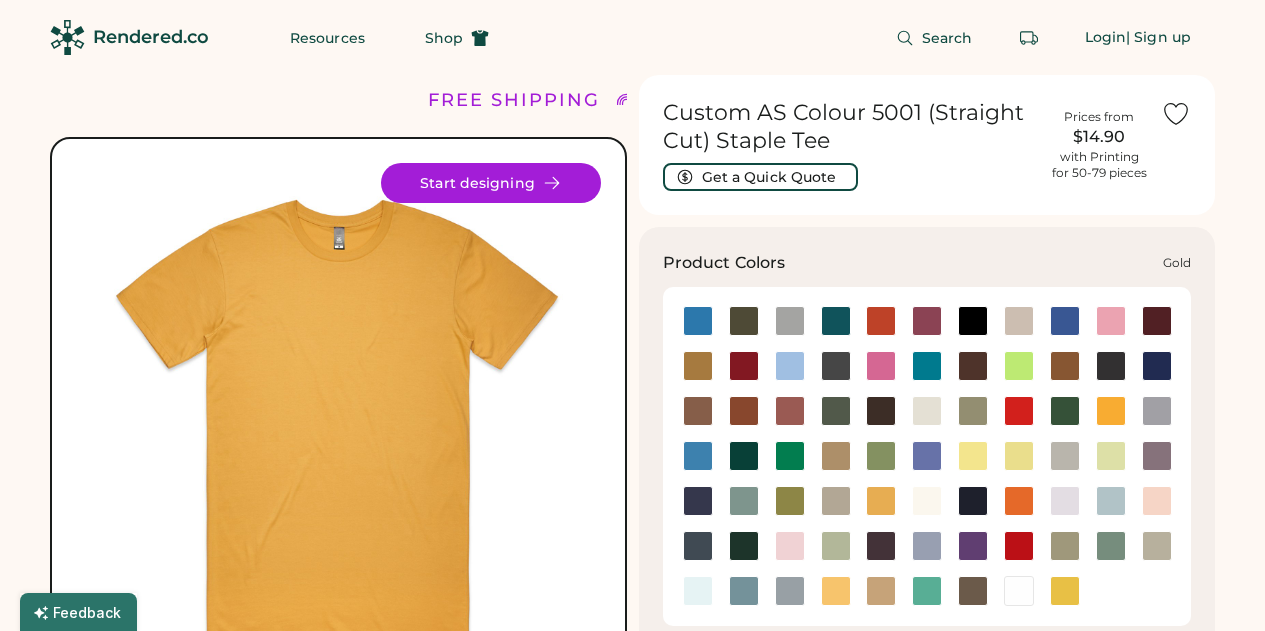 scroll, scrollTop: 0, scrollLeft: 0, axis: both 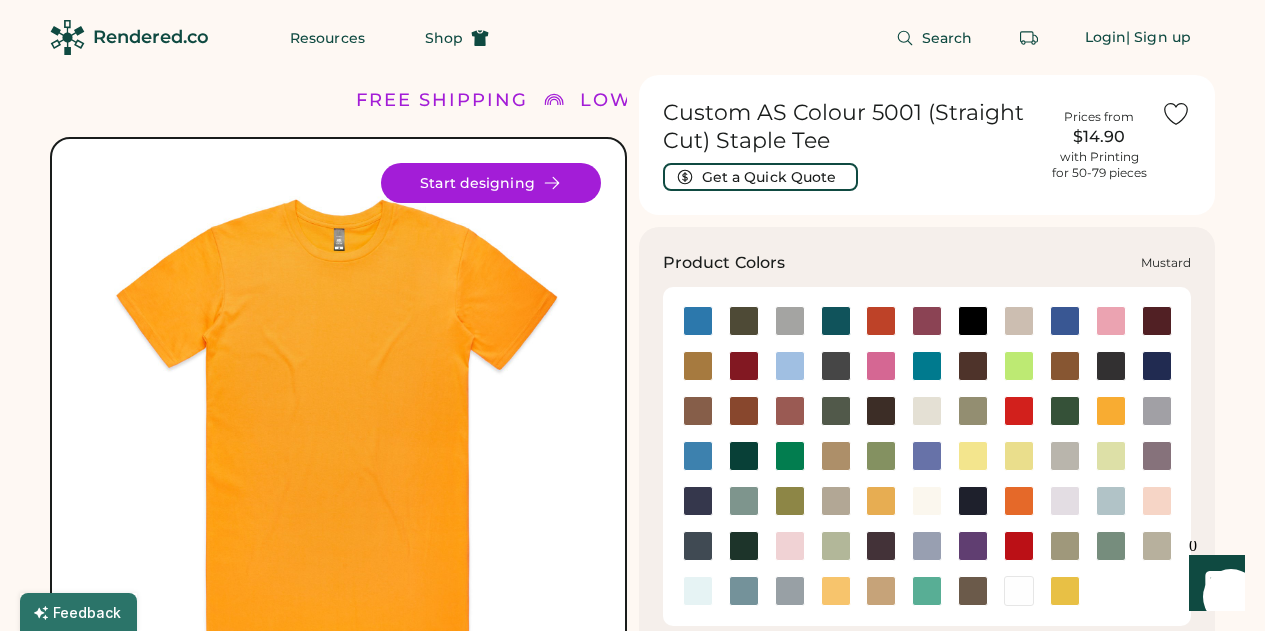 click at bounding box center (881, 501) 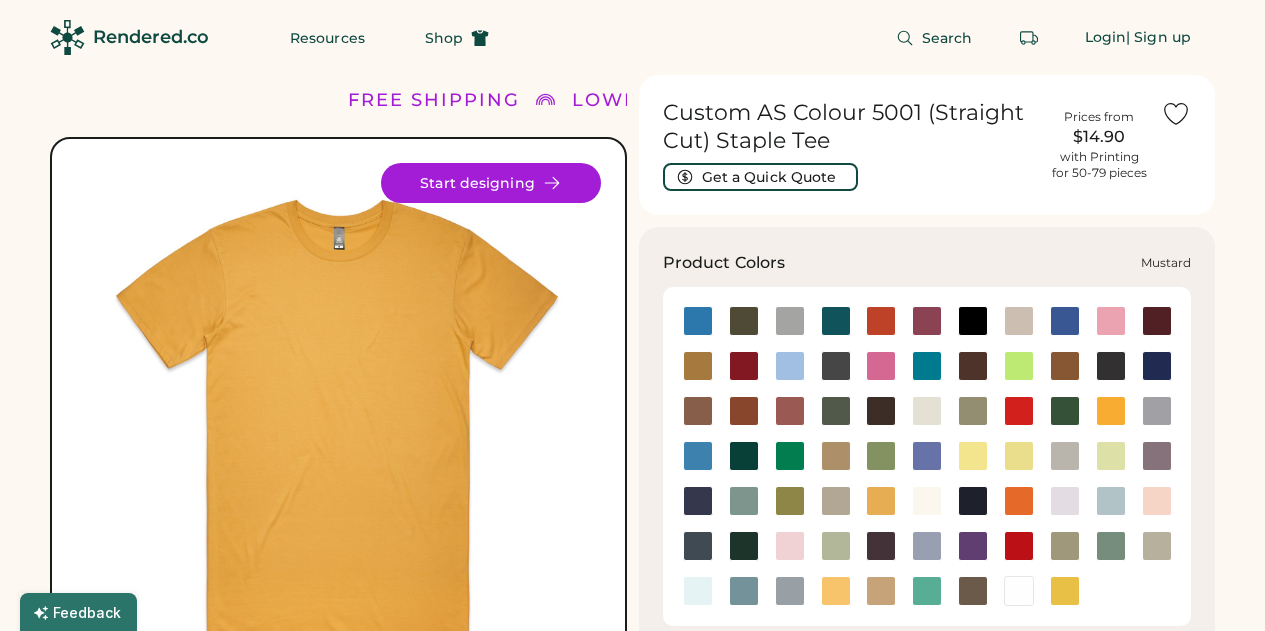 scroll, scrollTop: 0, scrollLeft: 0, axis: both 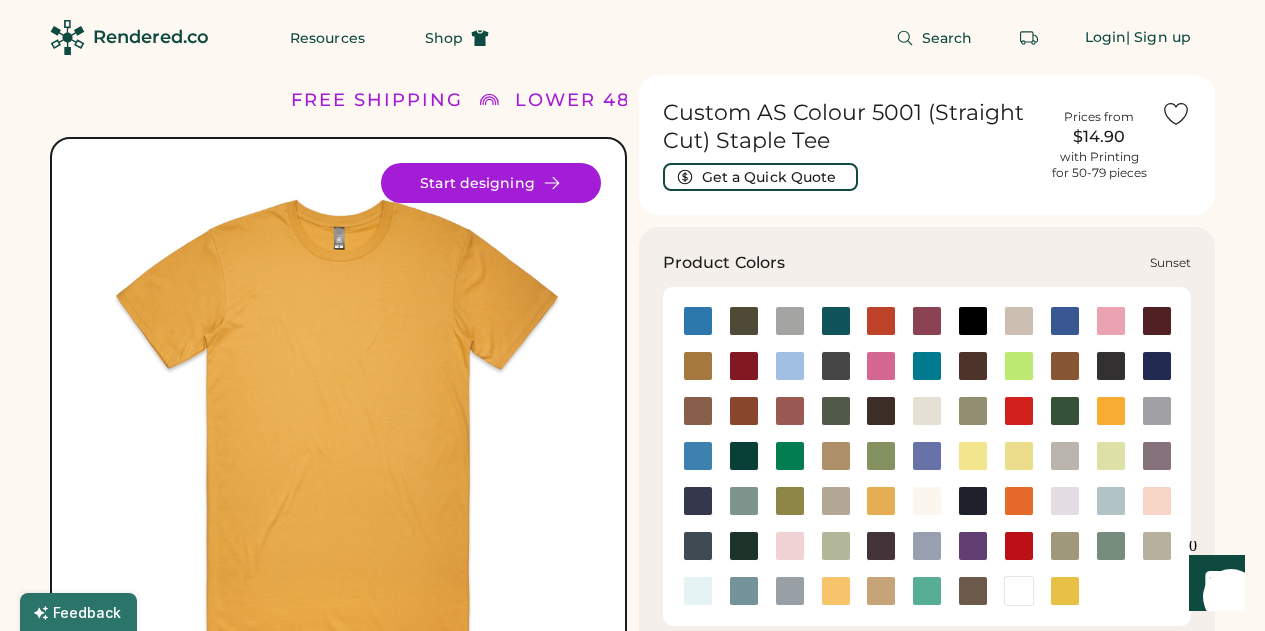 click at bounding box center [836, 591] 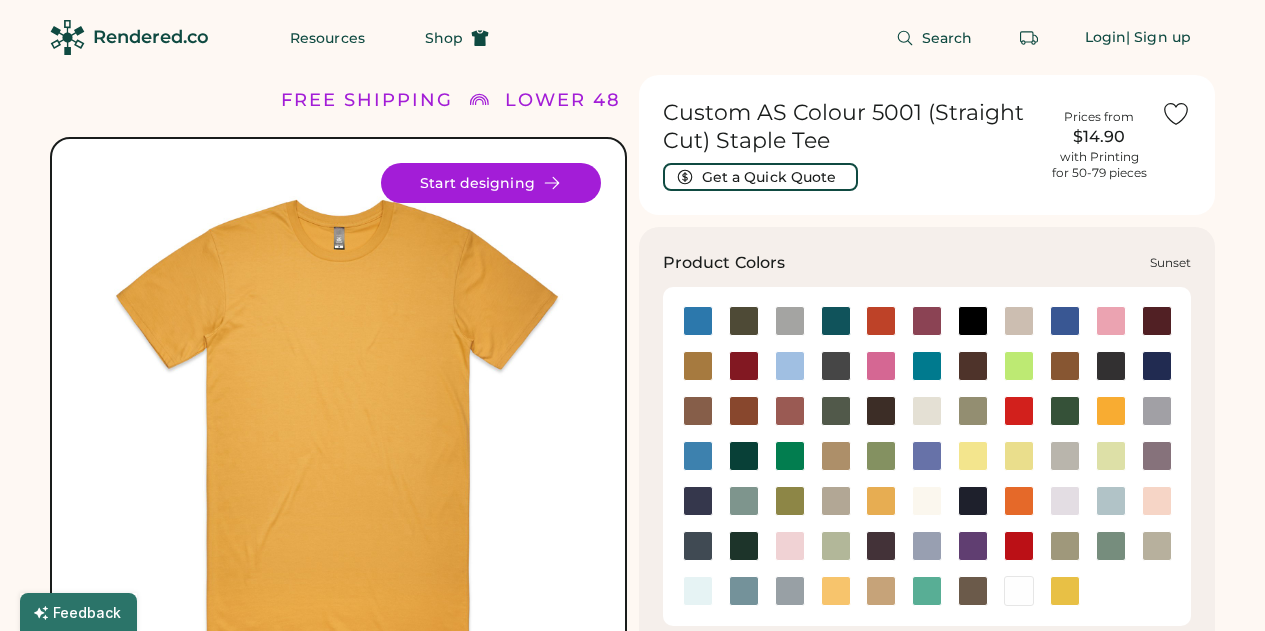 scroll, scrollTop: 0, scrollLeft: 0, axis: both 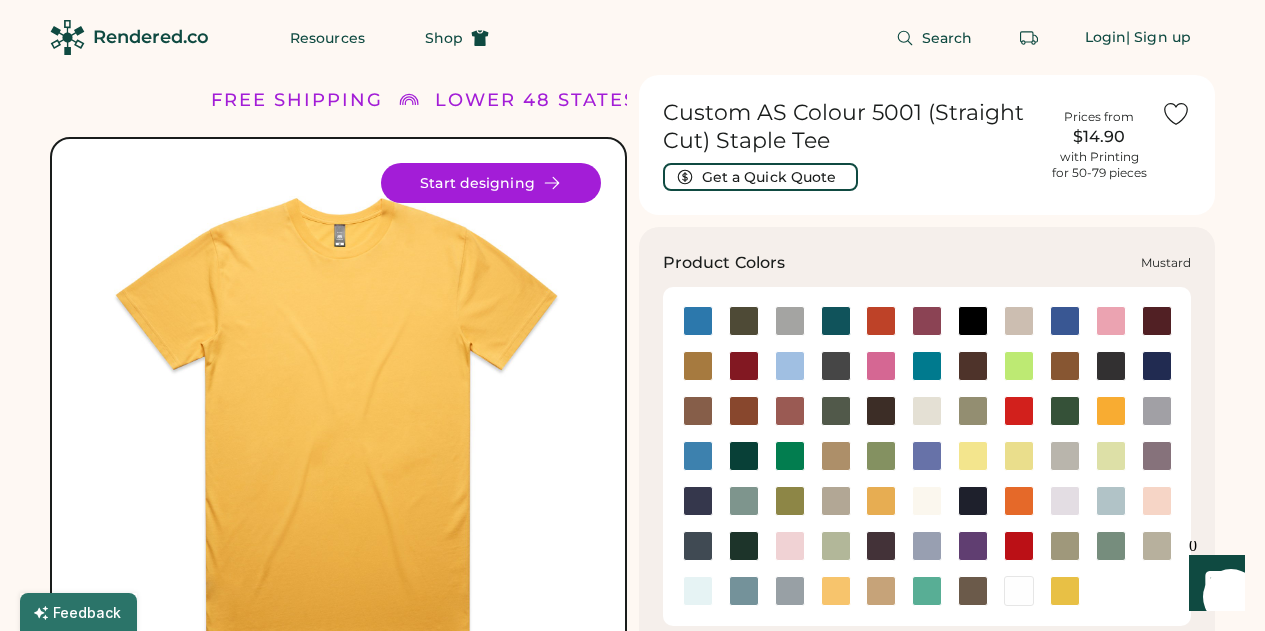 click at bounding box center (881, 501) 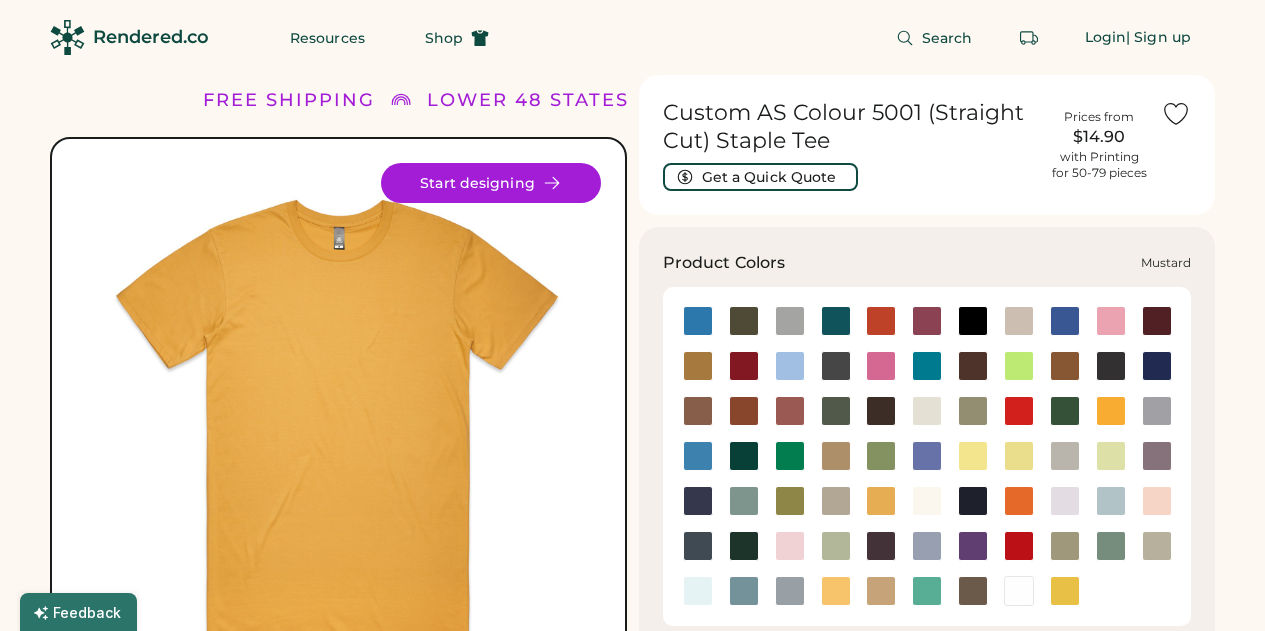 scroll, scrollTop: 0, scrollLeft: 0, axis: both 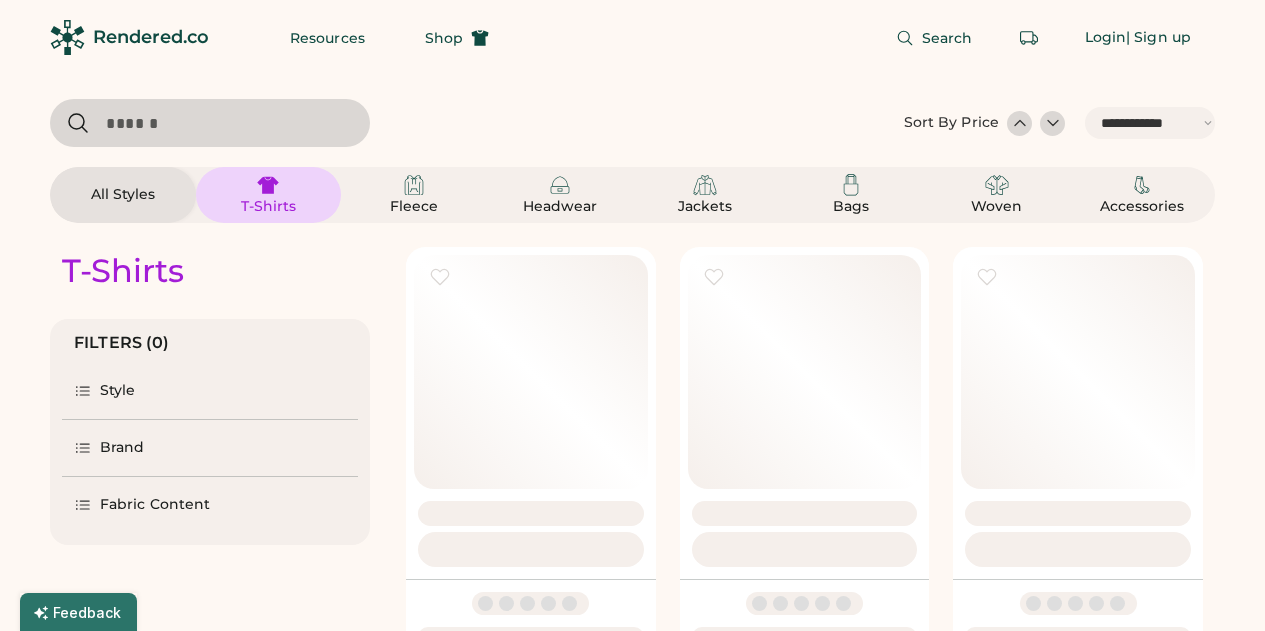 select on "*****" 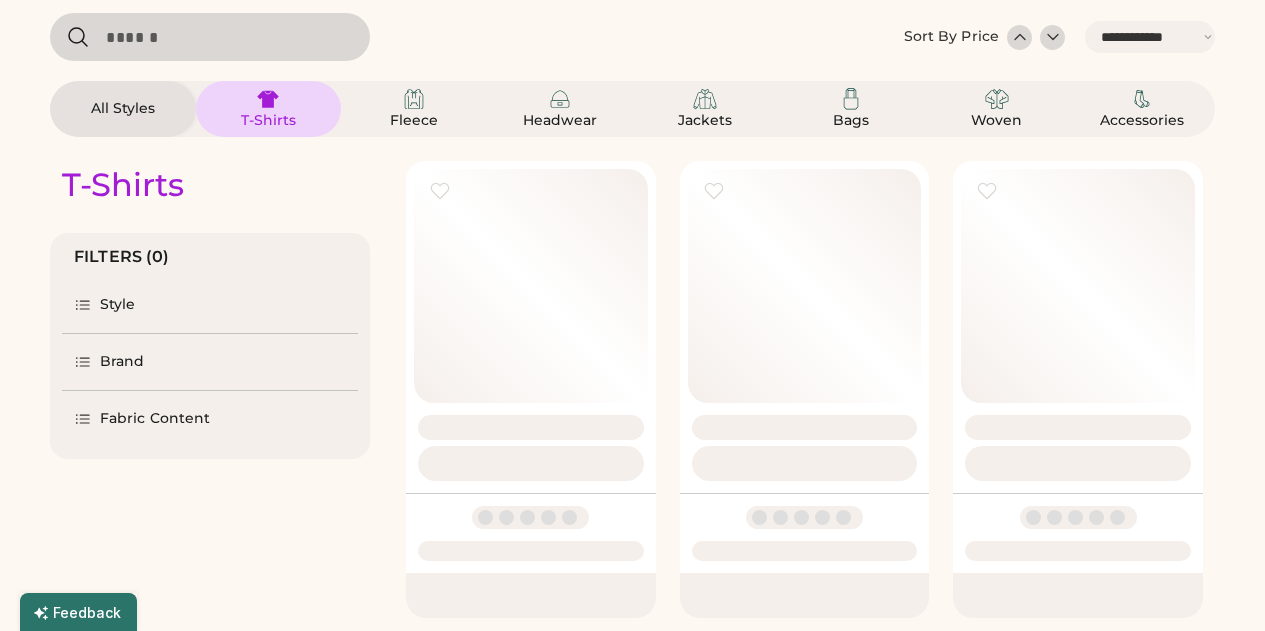 scroll, scrollTop: 0, scrollLeft: 0, axis: both 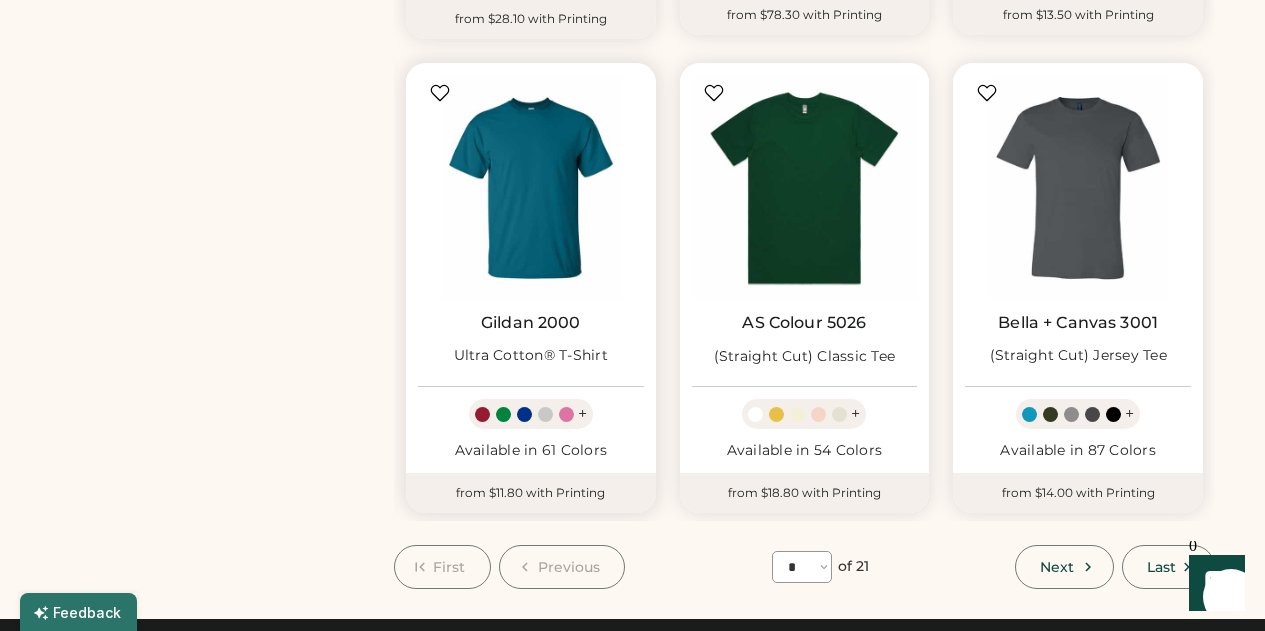 click on "+" at bounding box center [531, 414] 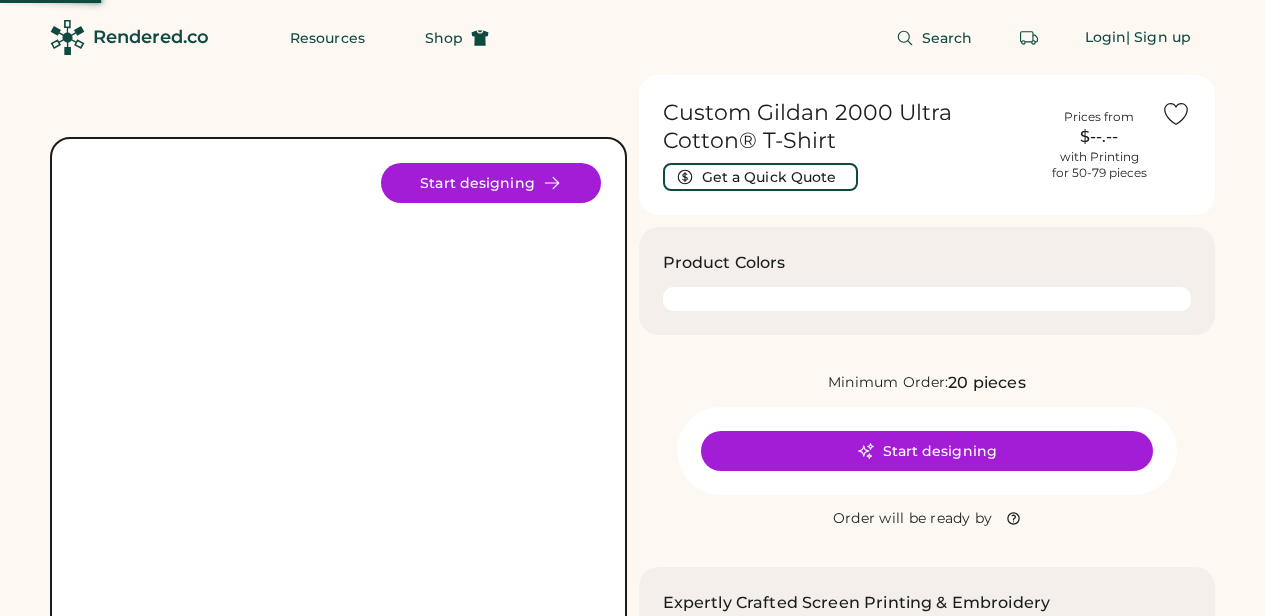 scroll, scrollTop: 0, scrollLeft: 0, axis: both 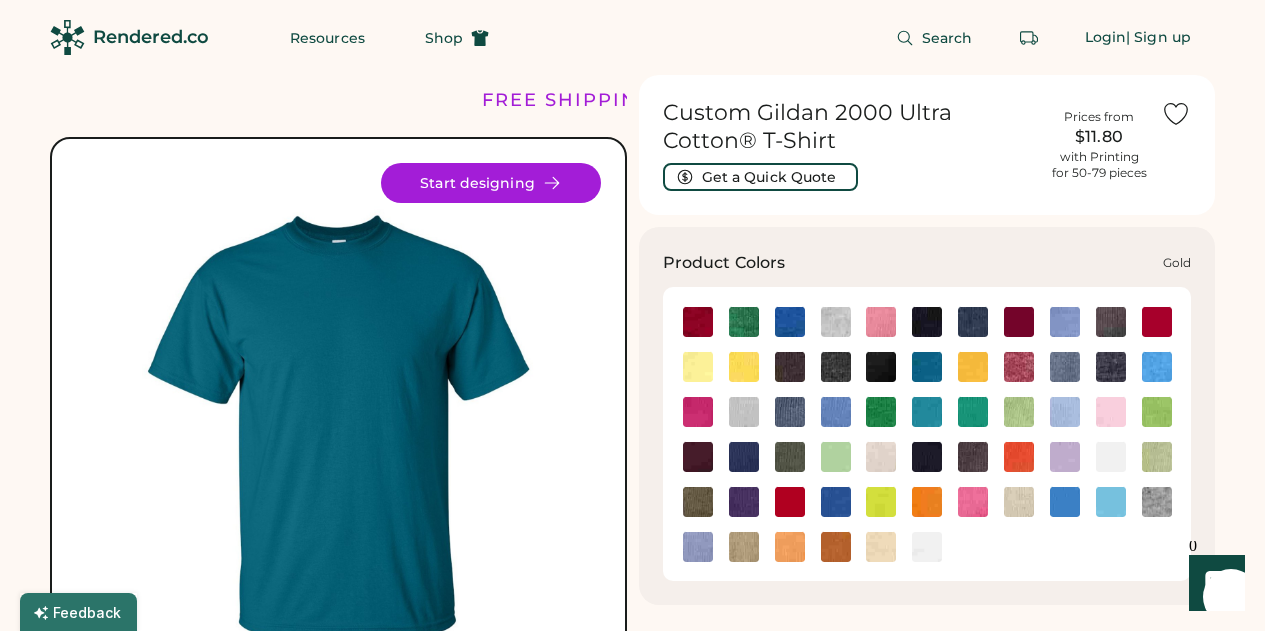 click 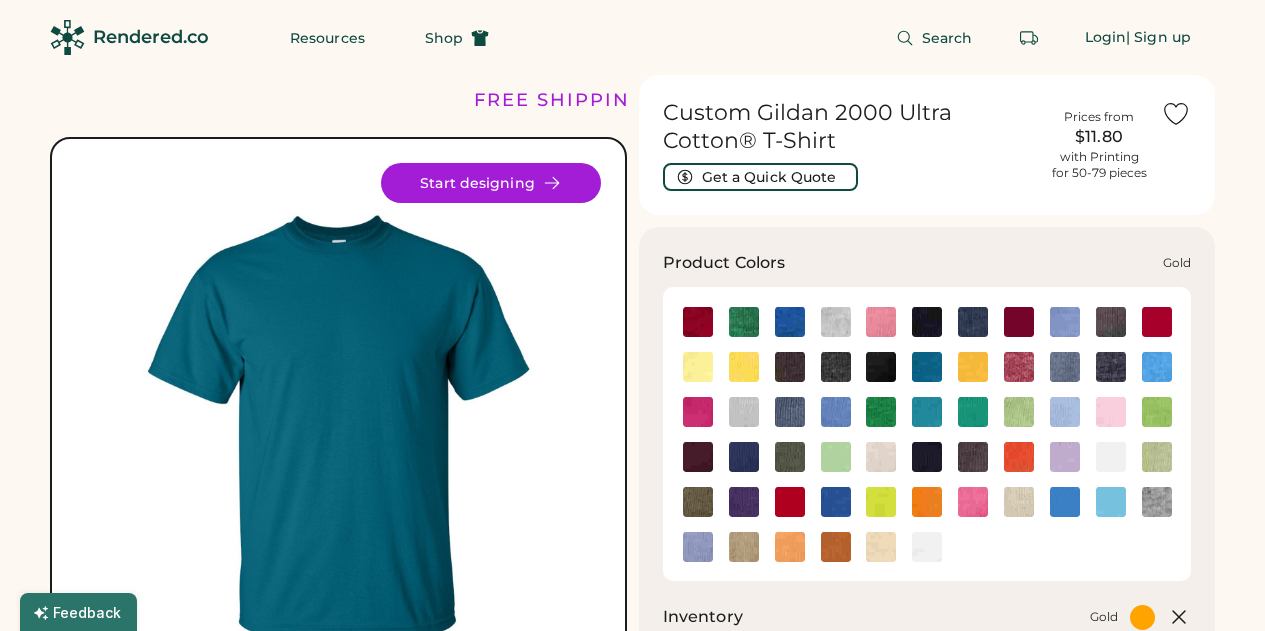 scroll, scrollTop: 0, scrollLeft: 0, axis: both 